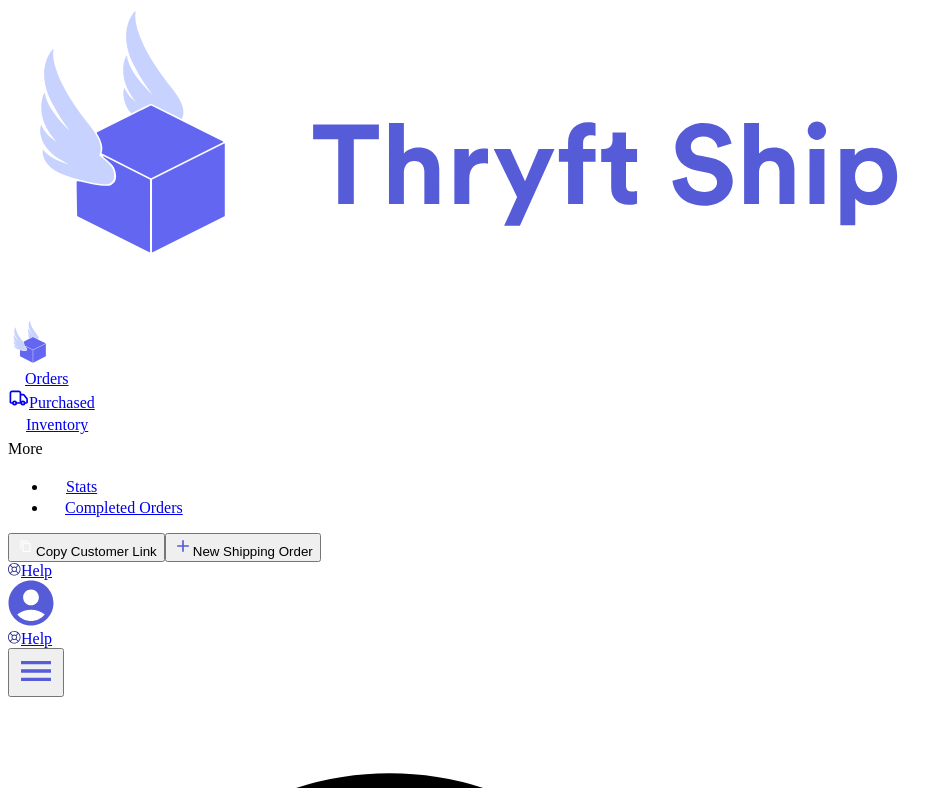 scroll, scrollTop: 0, scrollLeft: 0, axis: both 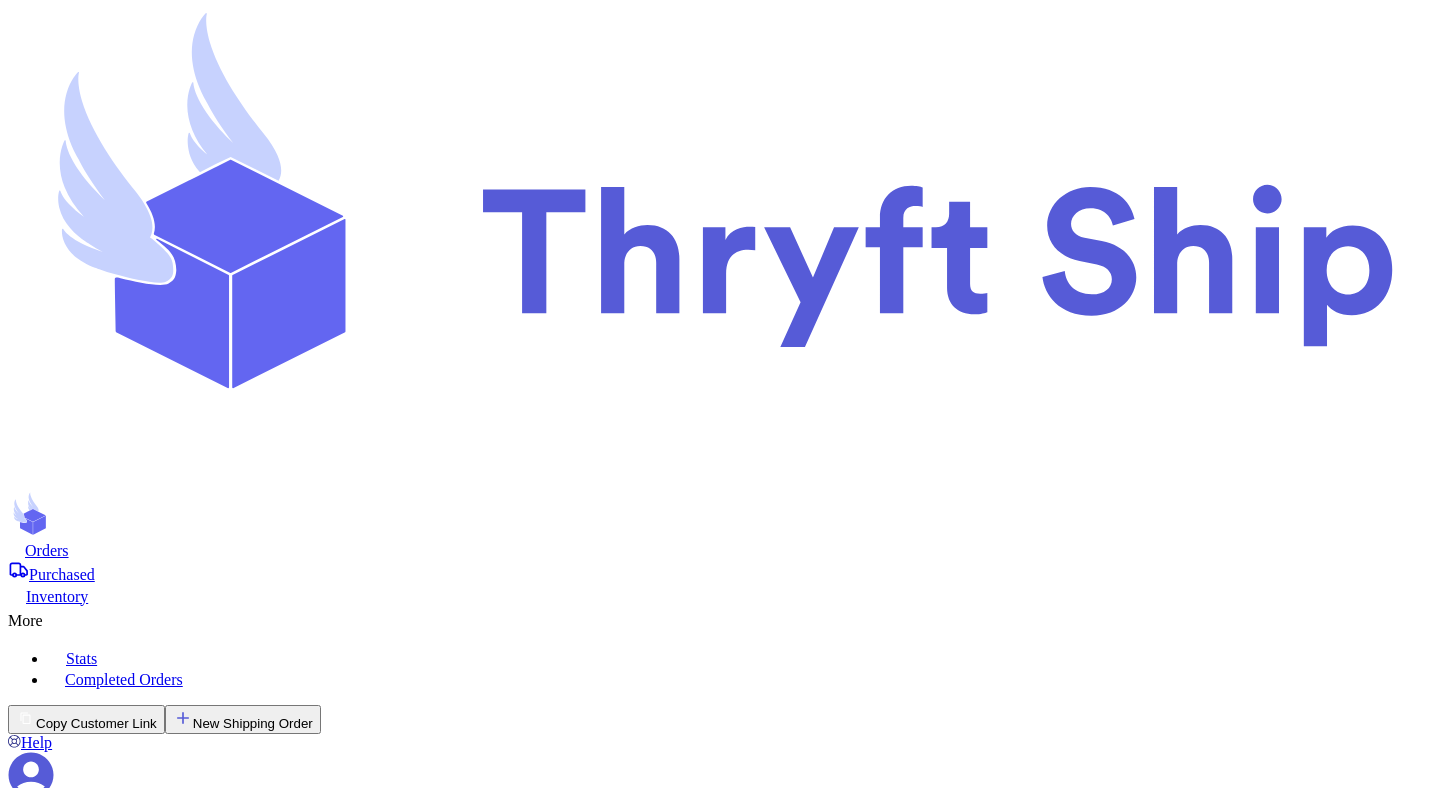 copy on "PSC 817 BOX 1814 FPO, Armed Forces Europe 09622" 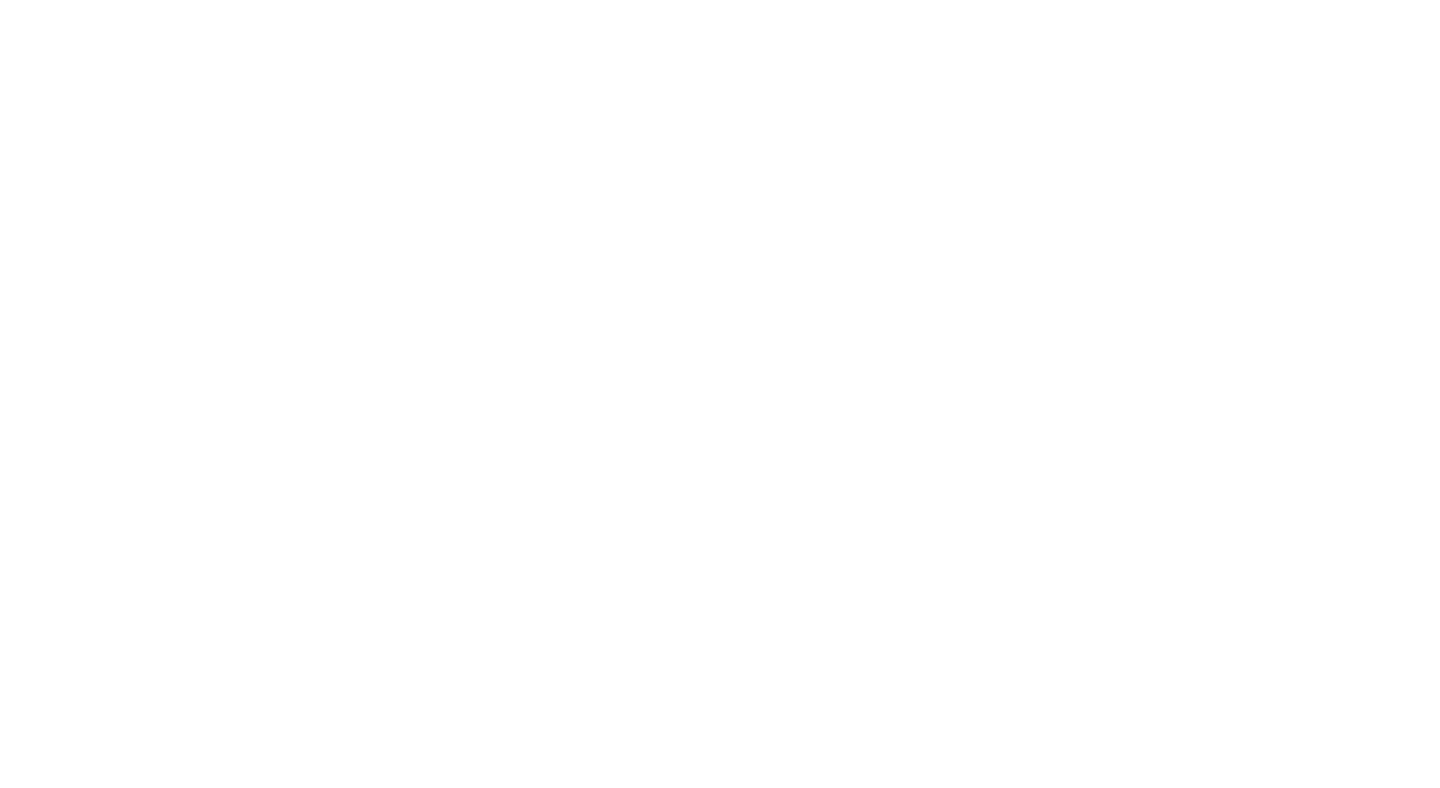 scroll, scrollTop: 0, scrollLeft: 0, axis: both 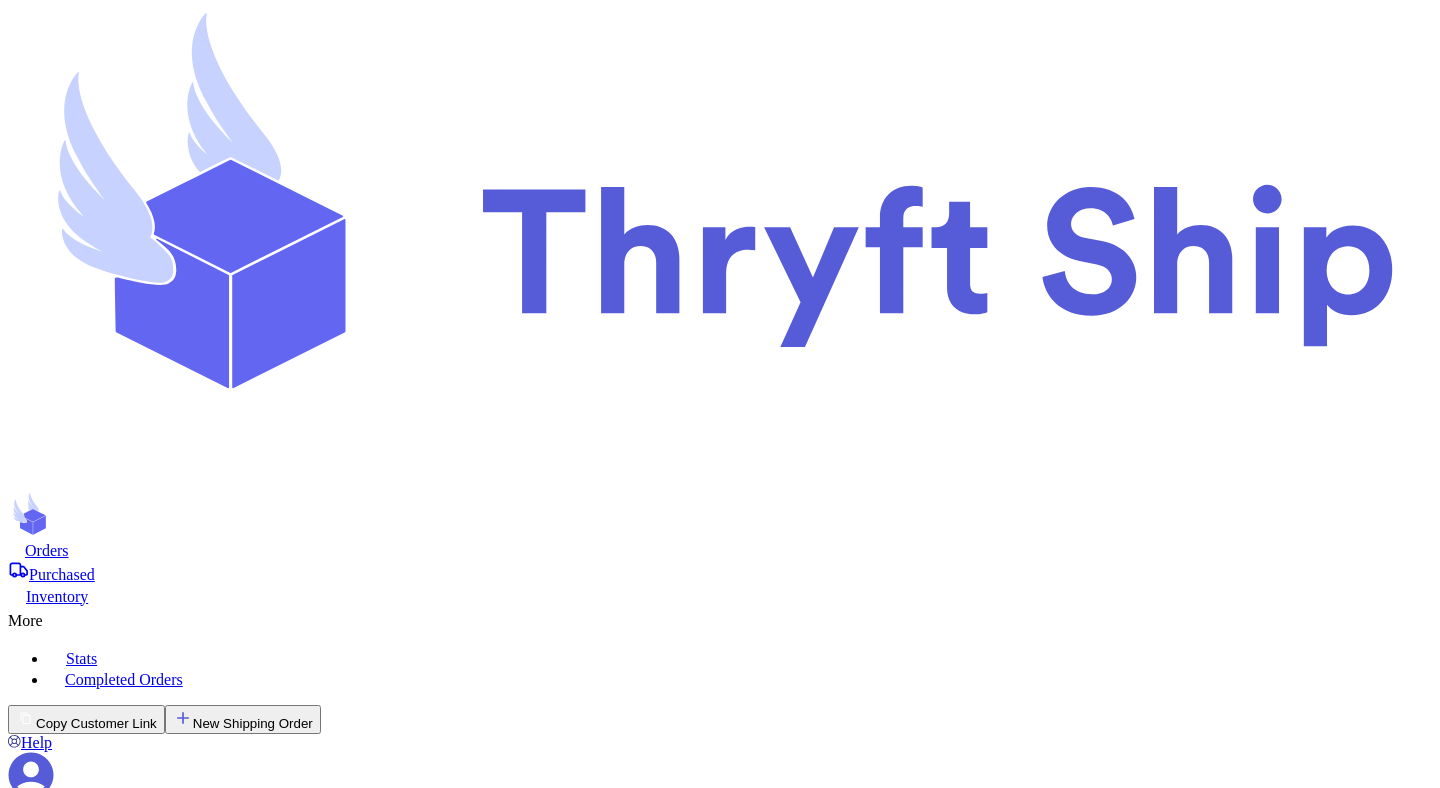 click at bounding box center (96, 2307) 